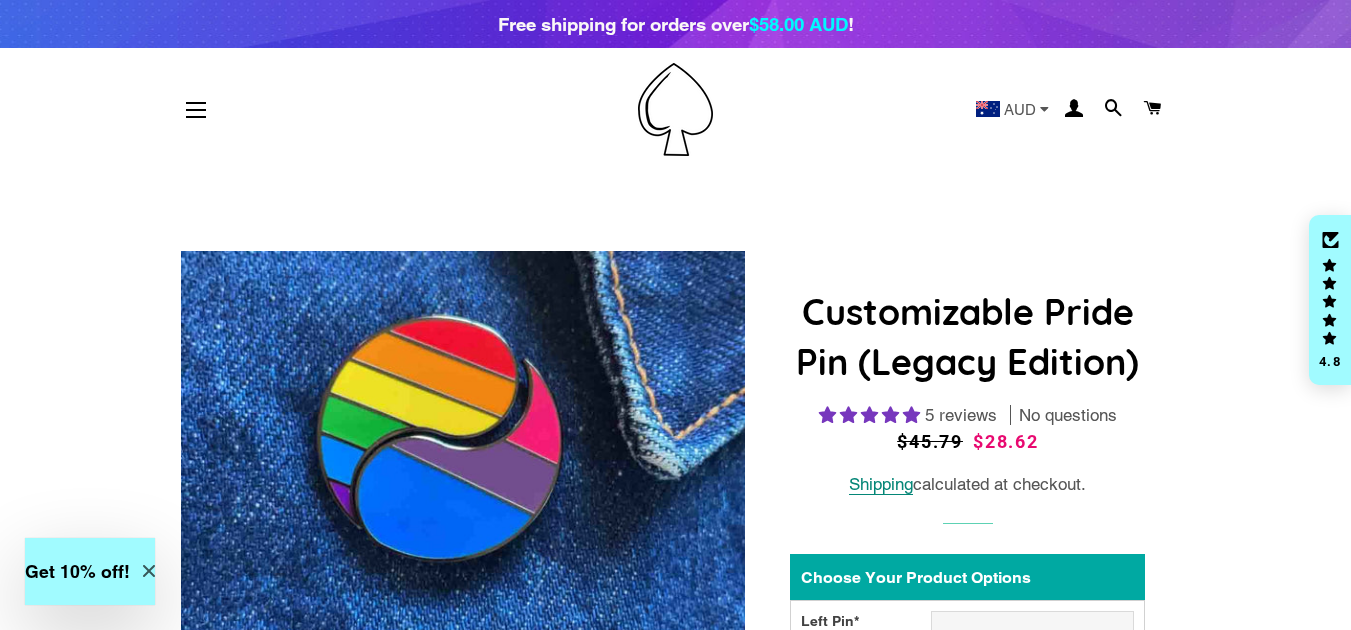 select on "*****" 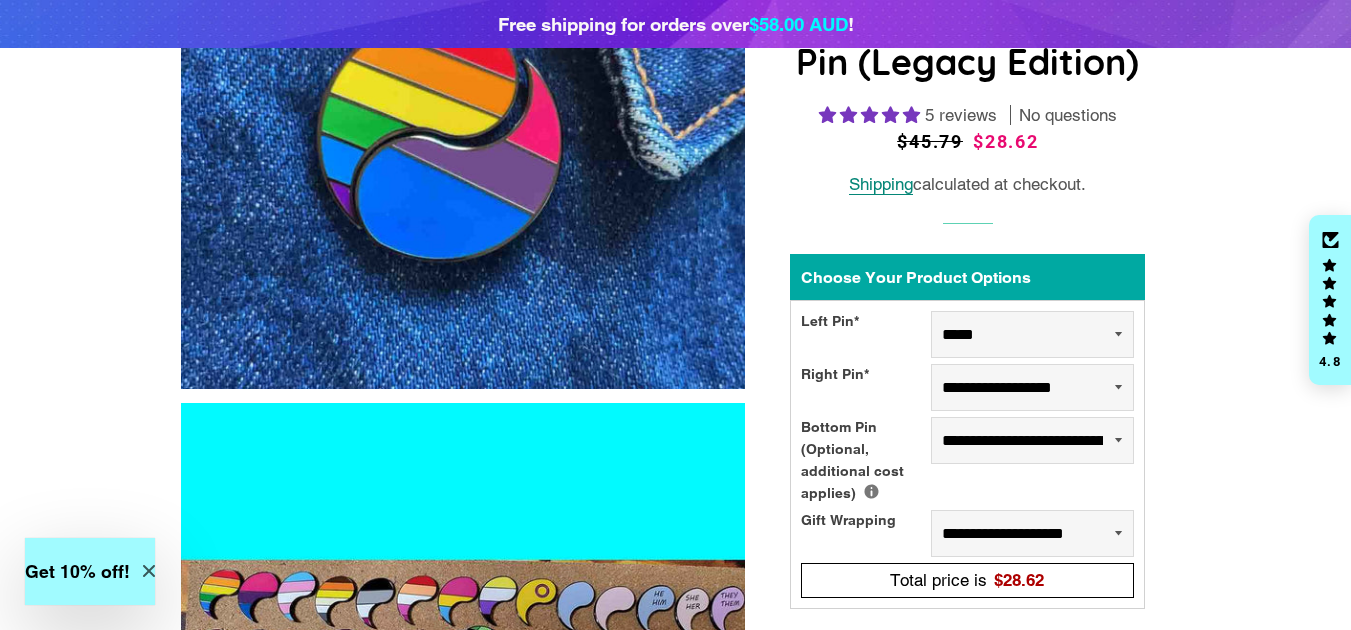 scroll, scrollTop: 0, scrollLeft: 0, axis: both 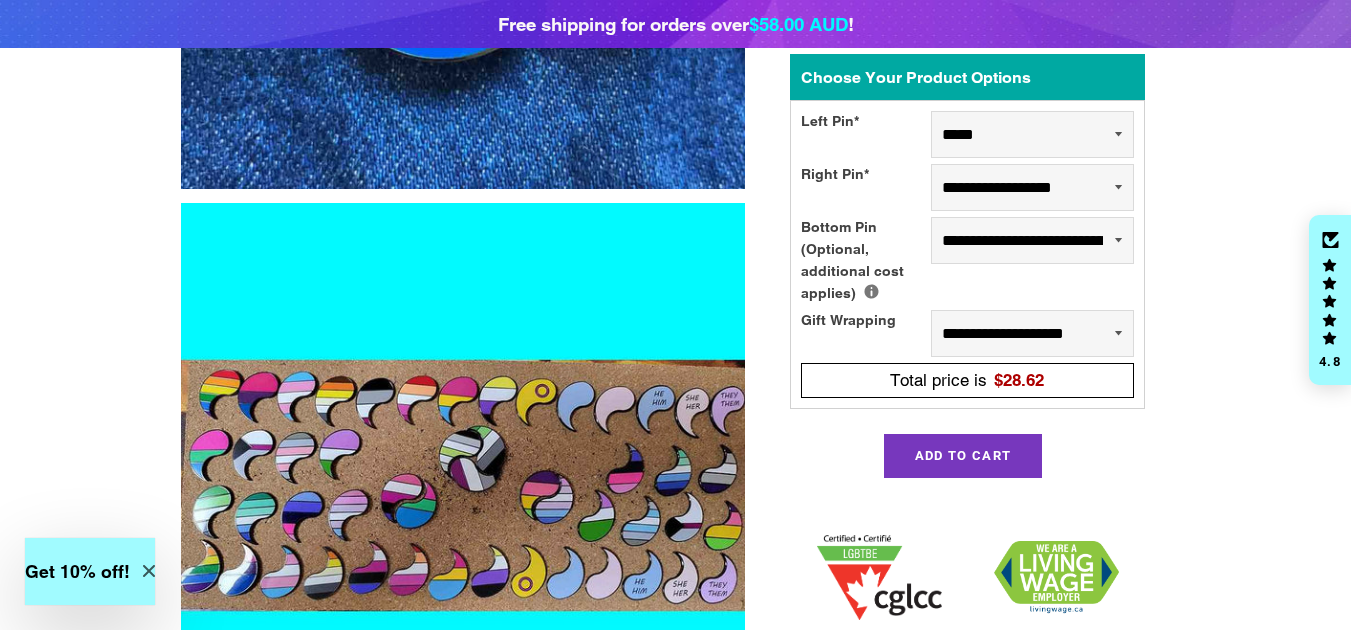 drag, startPoint x: 1230, startPoint y: 177, endPoint x: 1258, endPoint y: 156, distance: 35 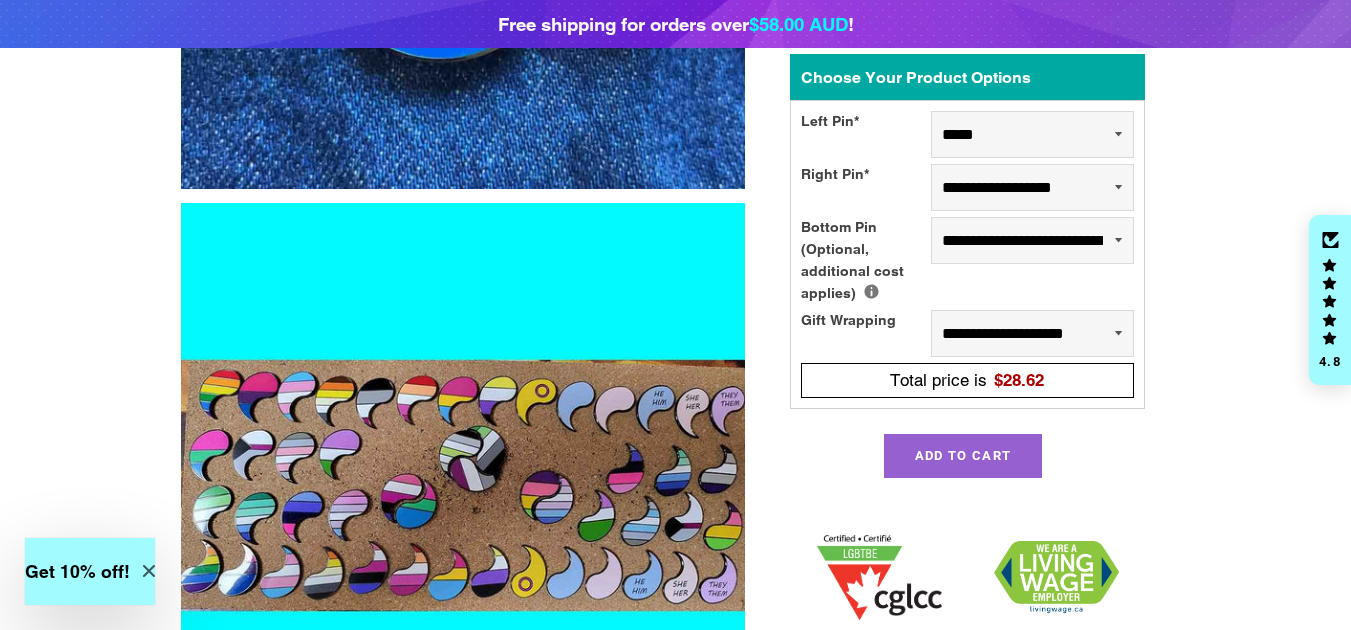 click on "Add to Cart" at bounding box center [963, 455] 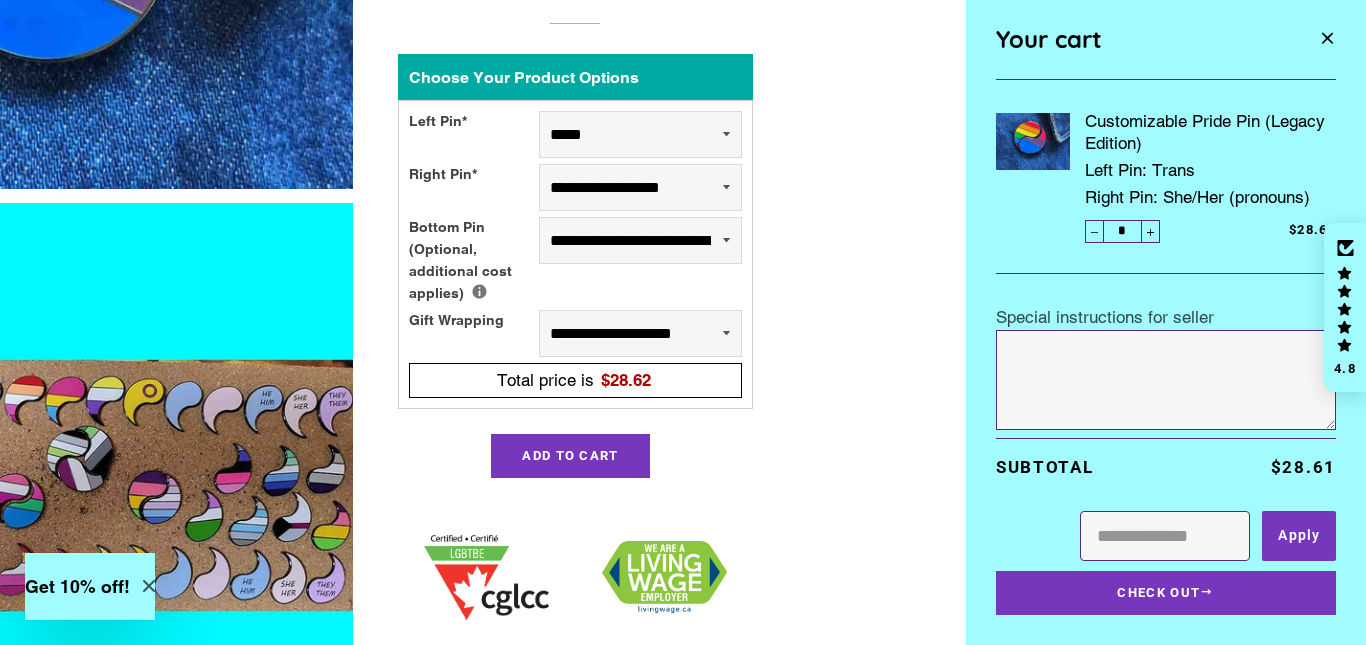 click on "Customizable Pride Pin (Legacy Edition)
5 reviews
No questions" at bounding box center (283, 3083) 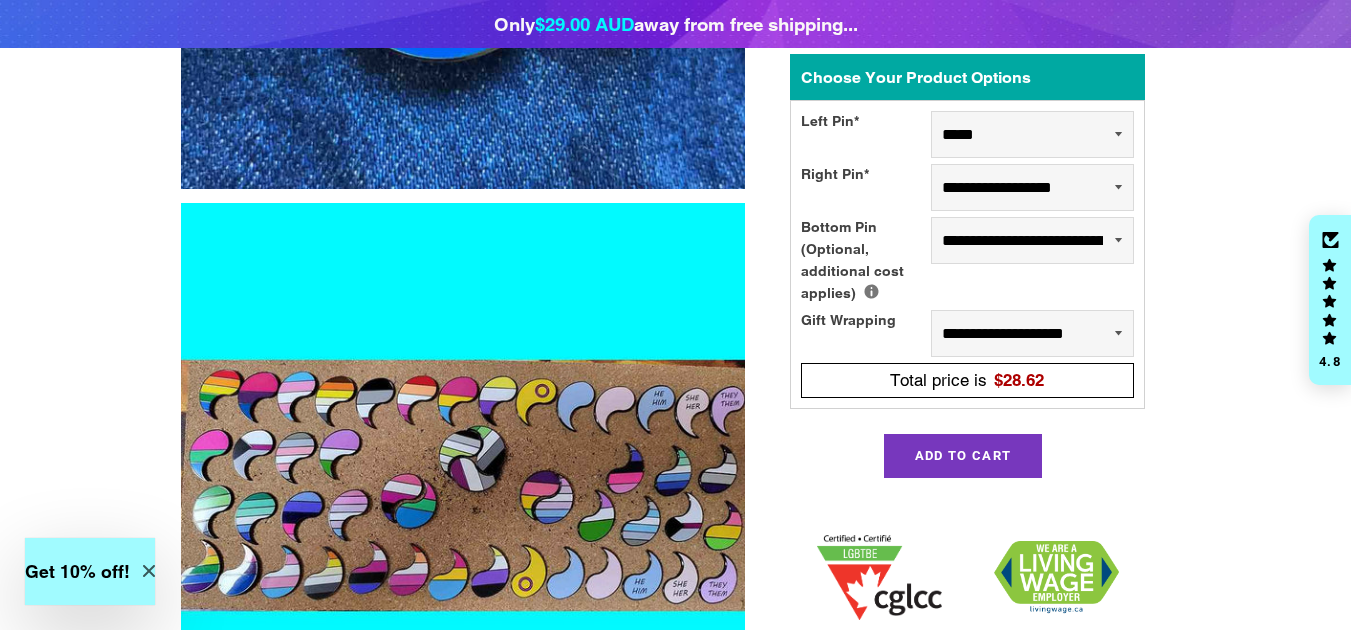 click on "**********" at bounding box center (957, 1554) 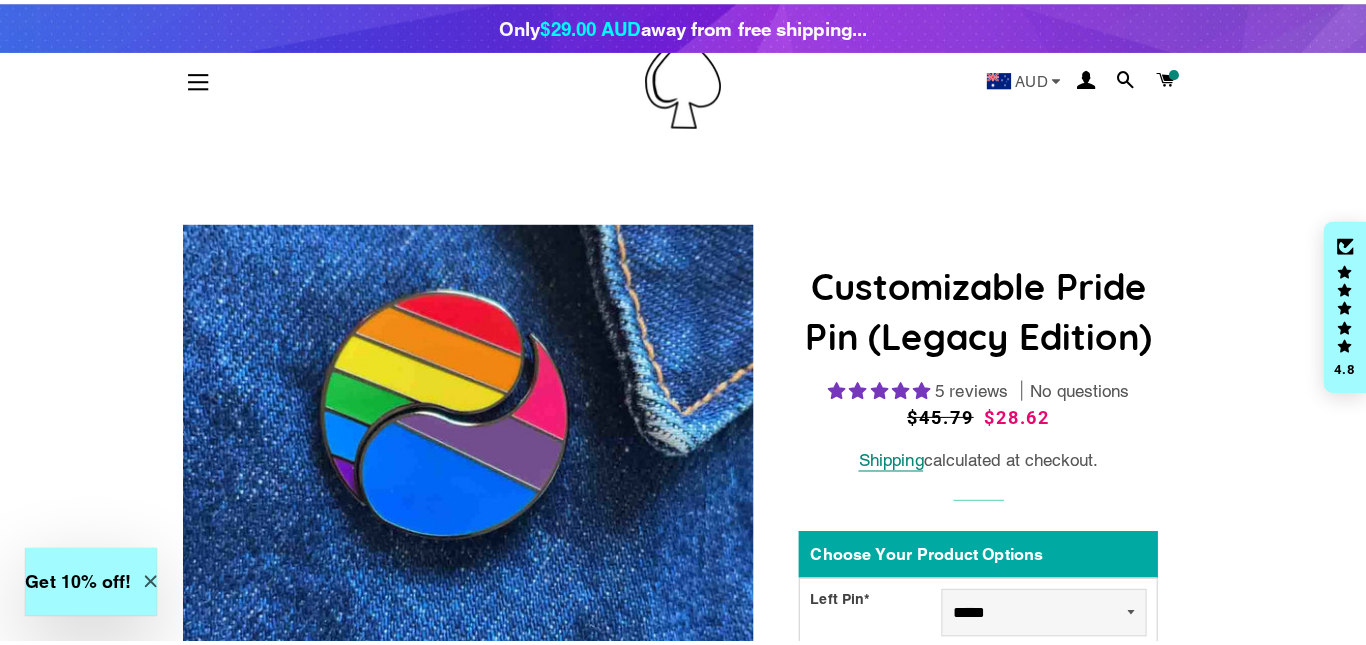 scroll, scrollTop: 0, scrollLeft: 0, axis: both 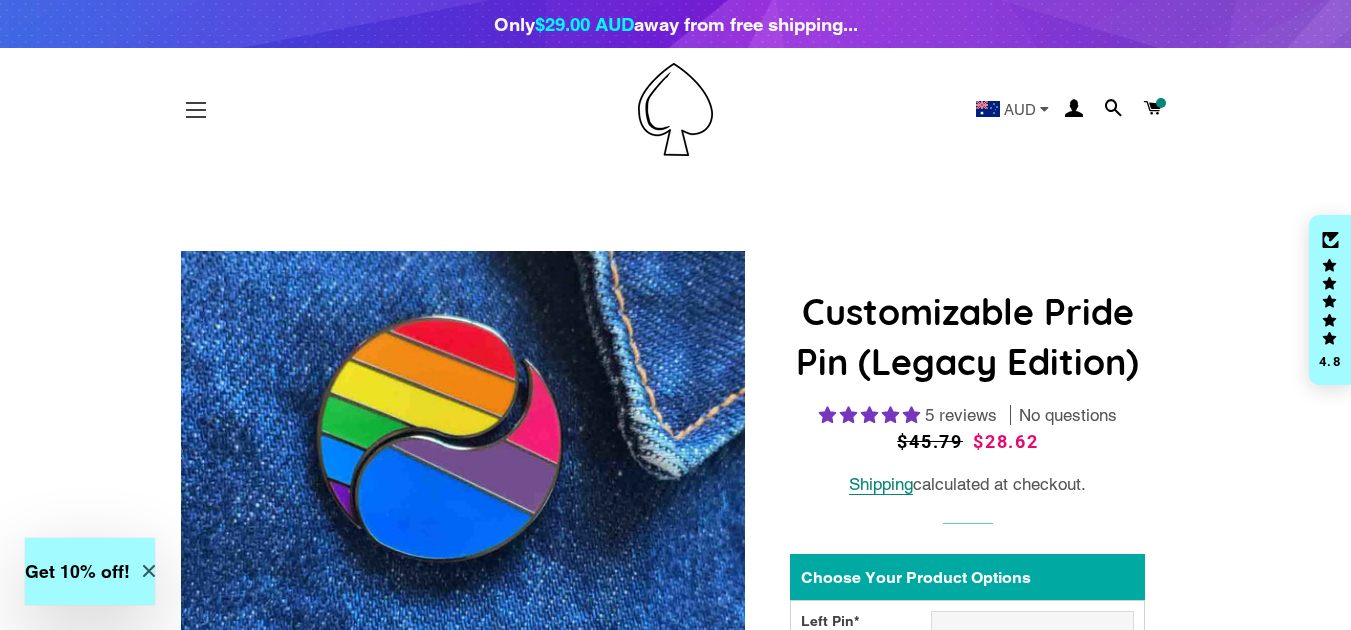 click on "Site navigation" at bounding box center [196, 110] 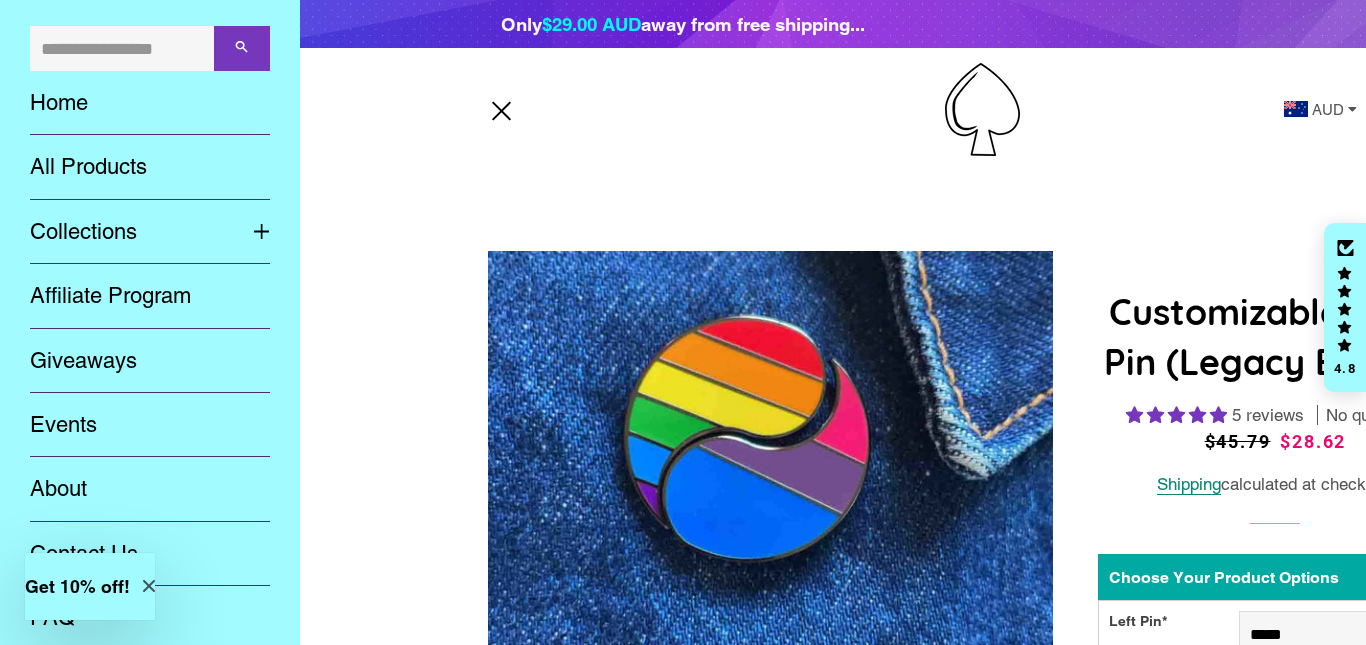 scroll, scrollTop: 100, scrollLeft: 0, axis: vertical 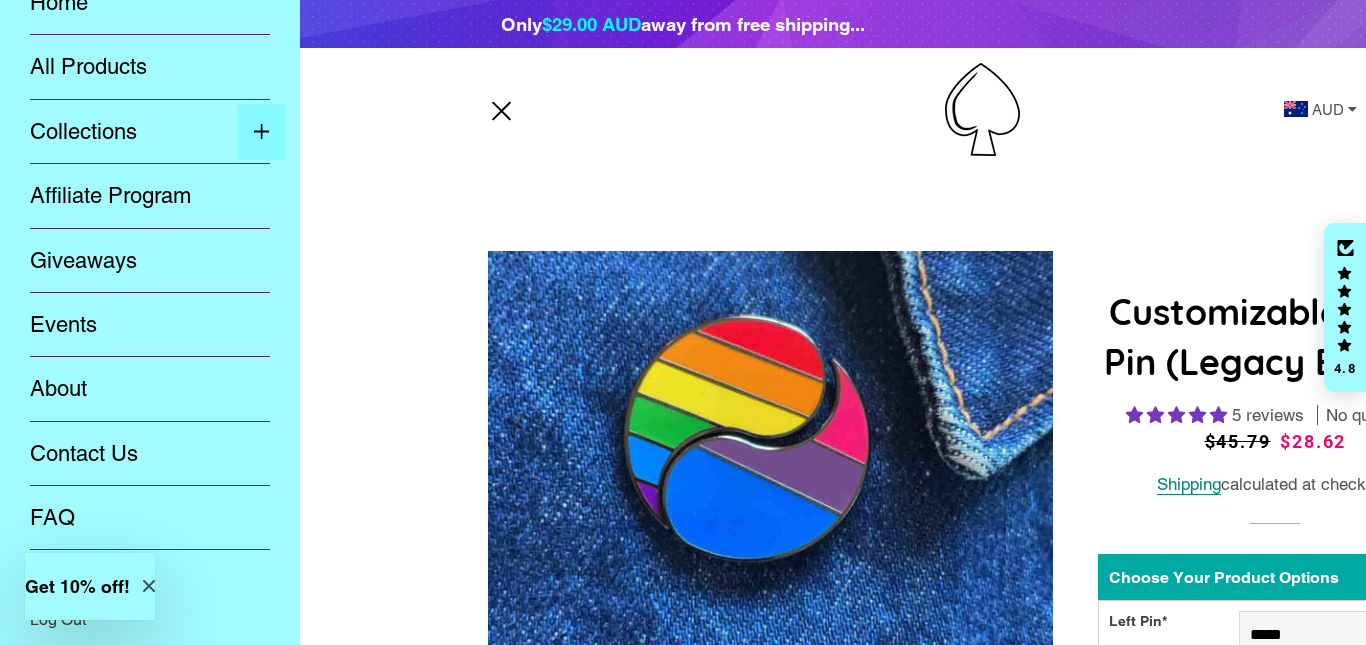 click at bounding box center (261, 132) 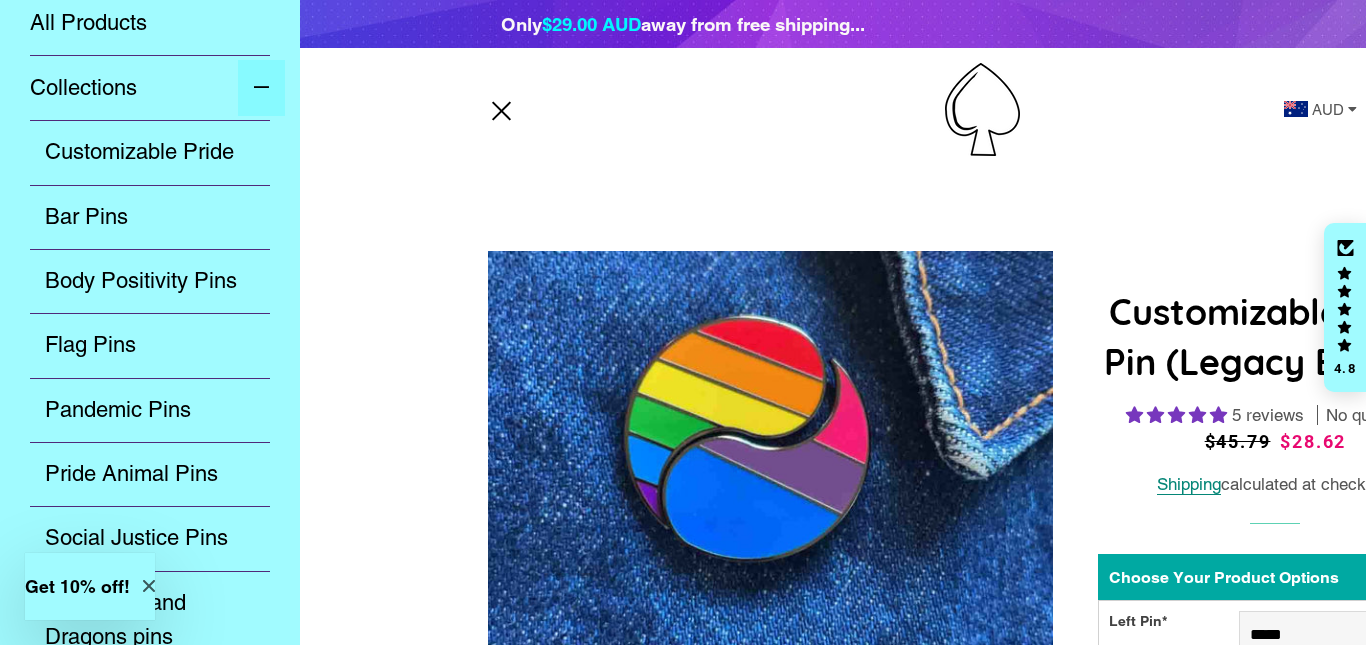scroll, scrollTop: 100, scrollLeft: 0, axis: vertical 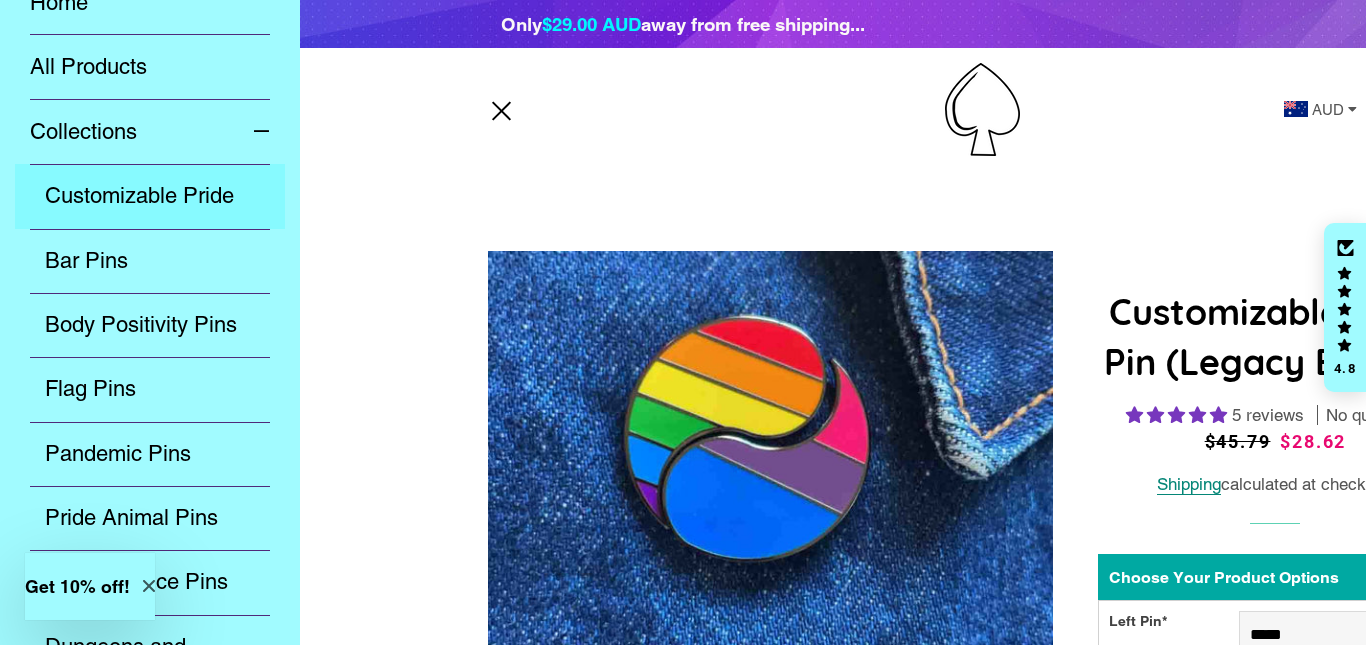 click on "Customizable Pride" at bounding box center [150, 196] 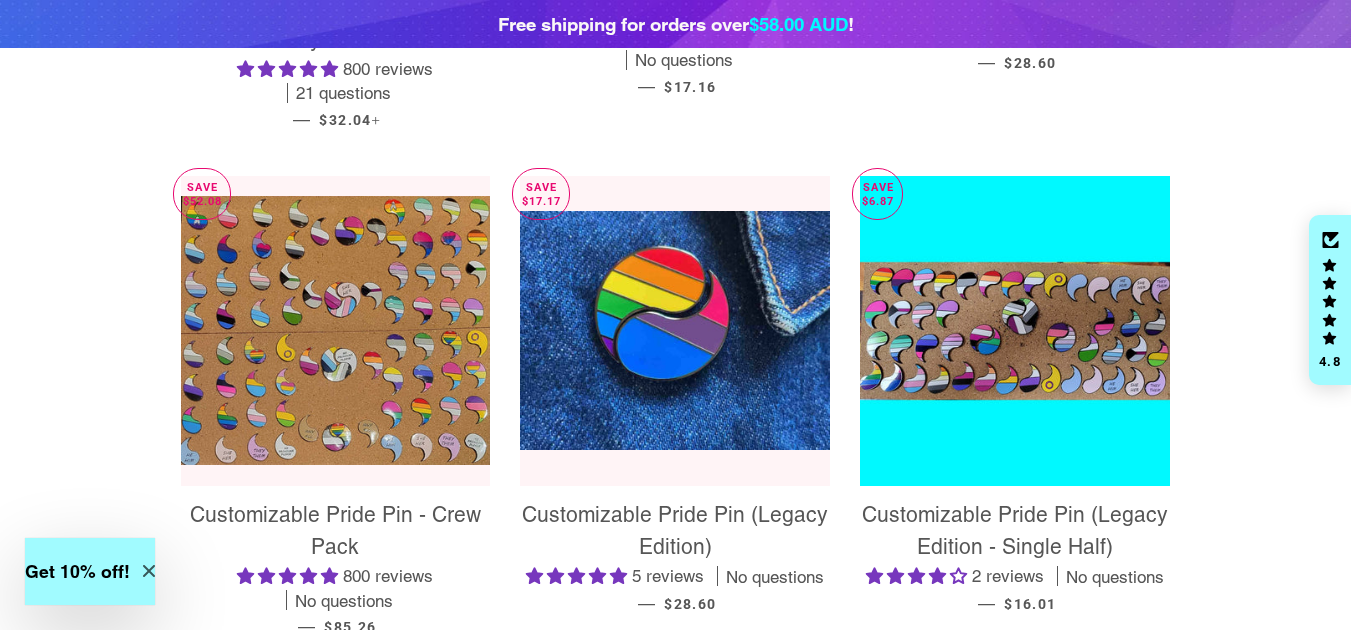 scroll, scrollTop: 768, scrollLeft: 0, axis: vertical 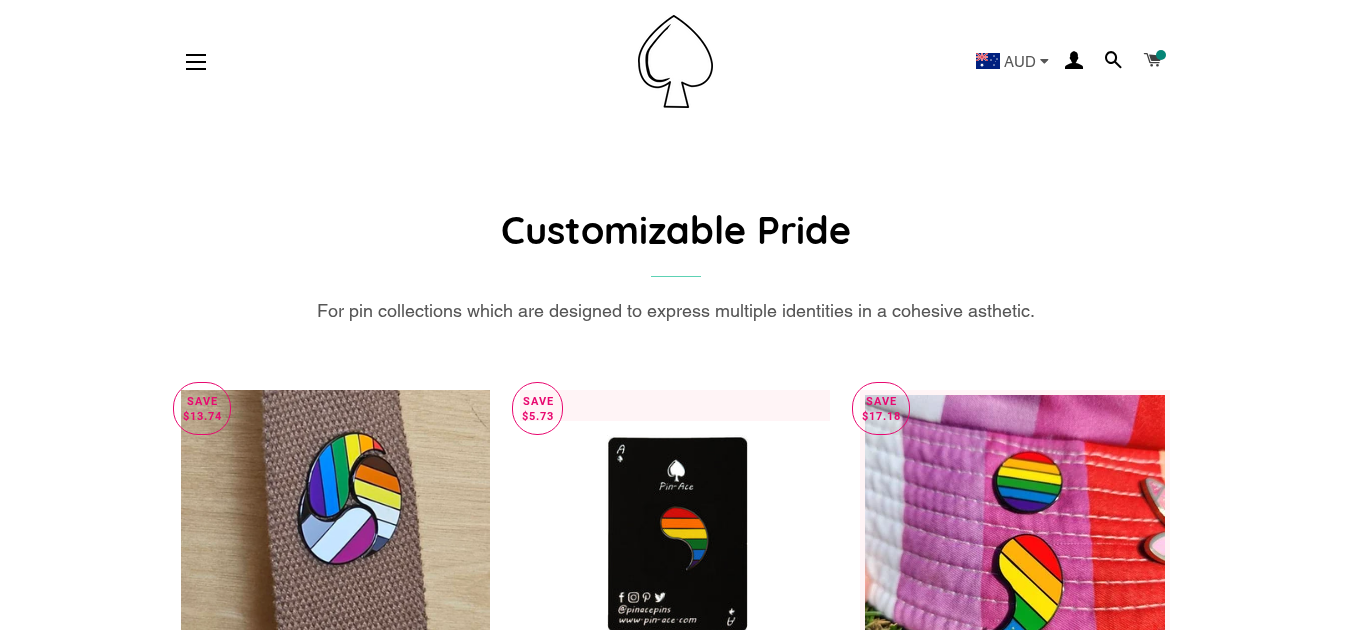 click at bounding box center (1161, 55) 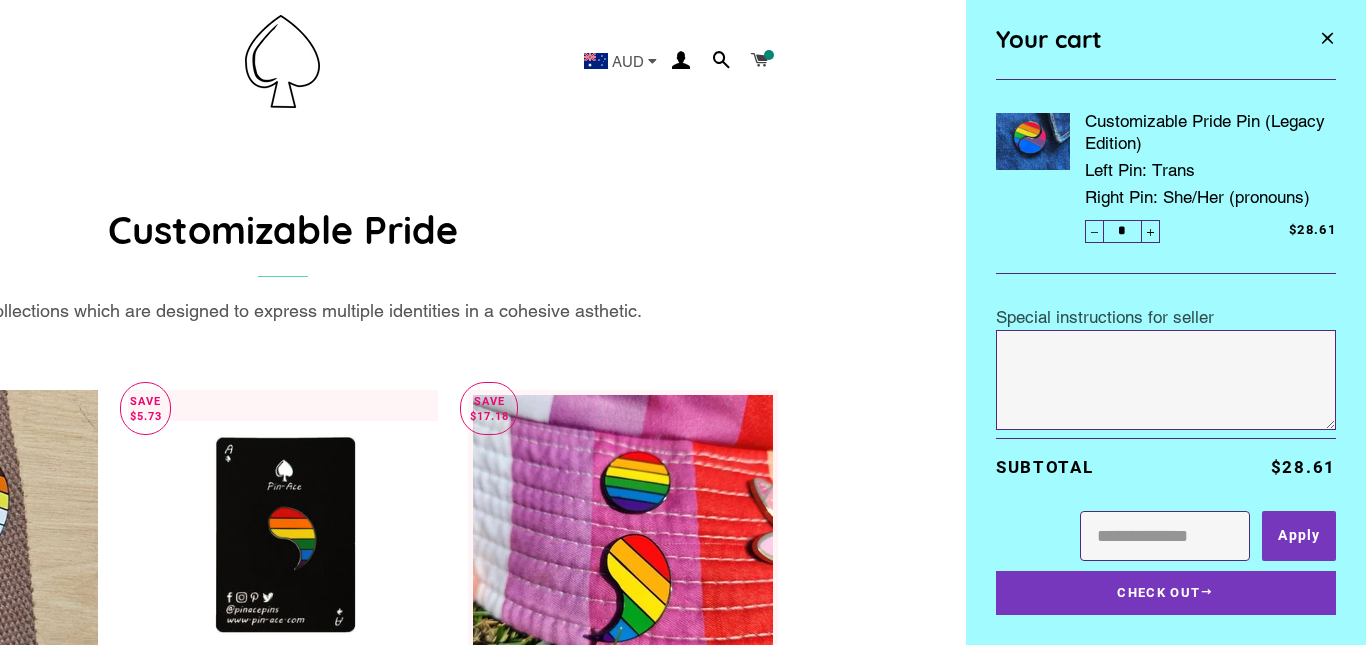 scroll, scrollTop: 0, scrollLeft: 0, axis: both 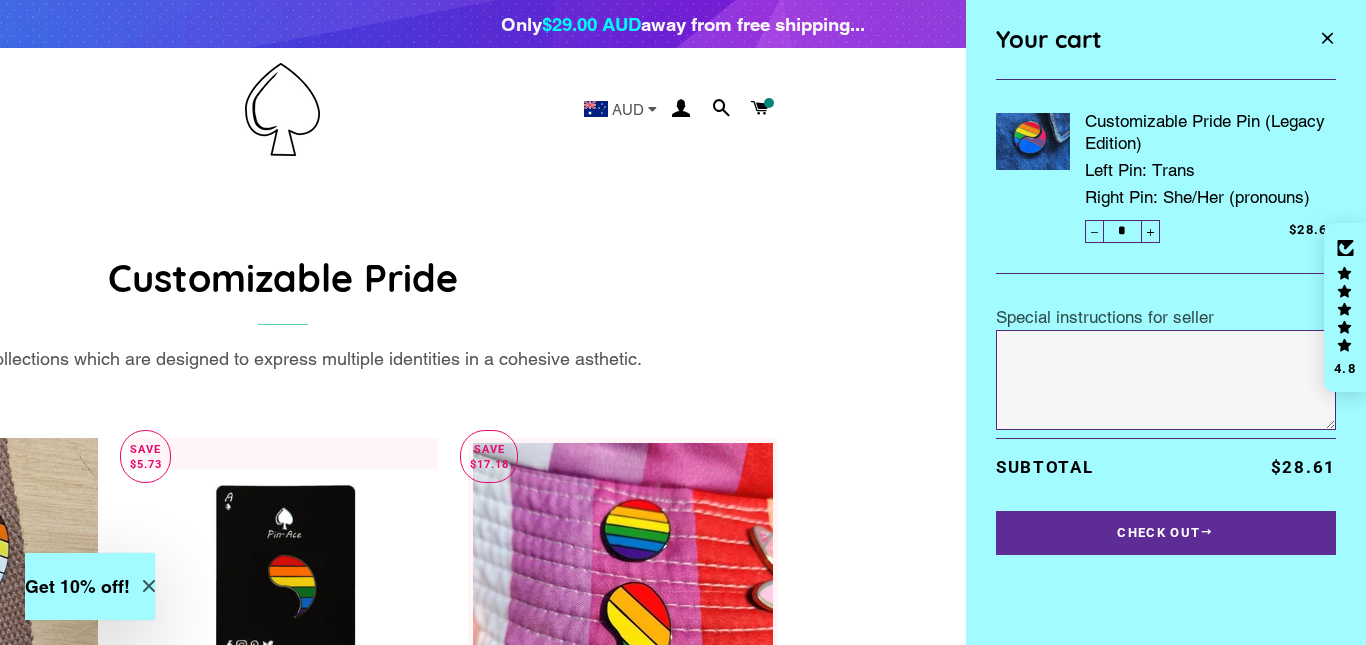 click on "Check Out" at bounding box center [1166, 533] 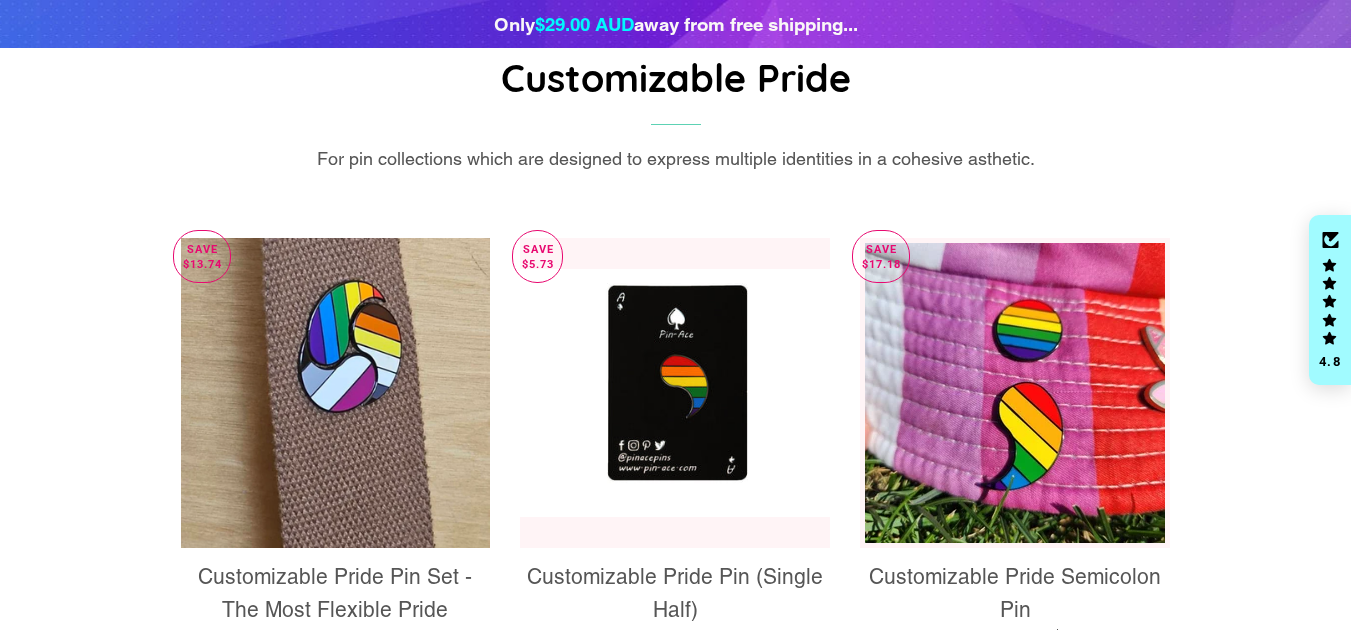 scroll, scrollTop: 400, scrollLeft: 0, axis: vertical 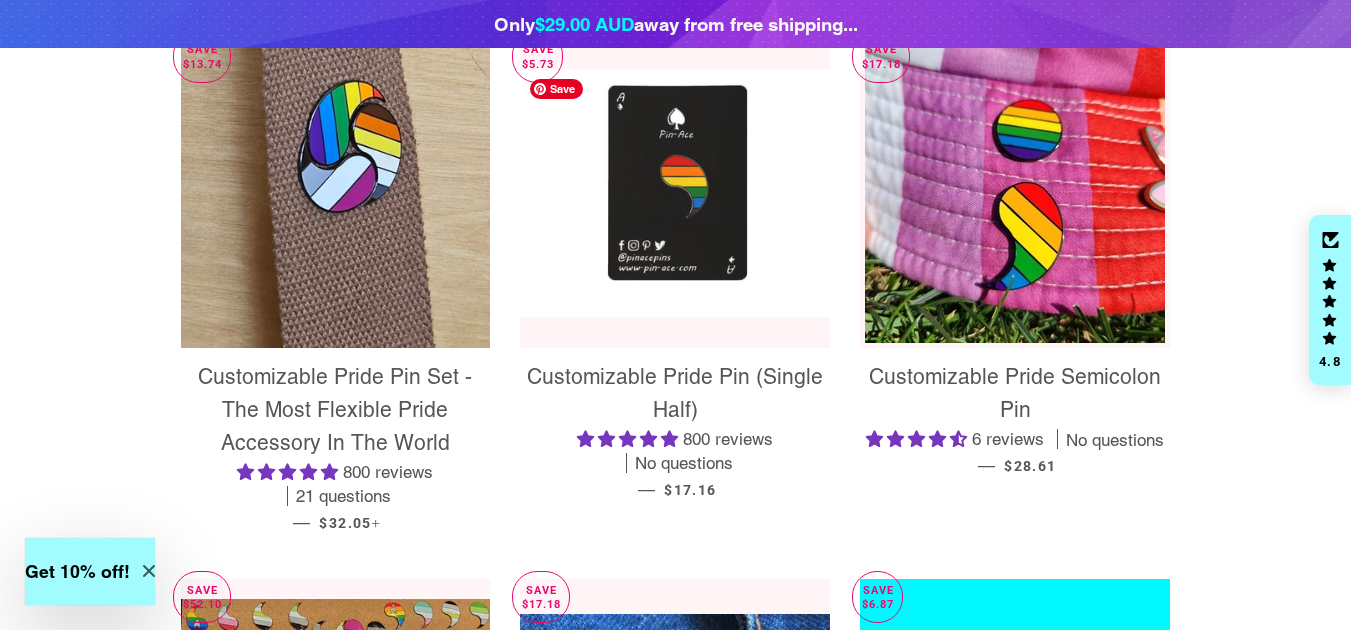 click at bounding box center (675, 193) 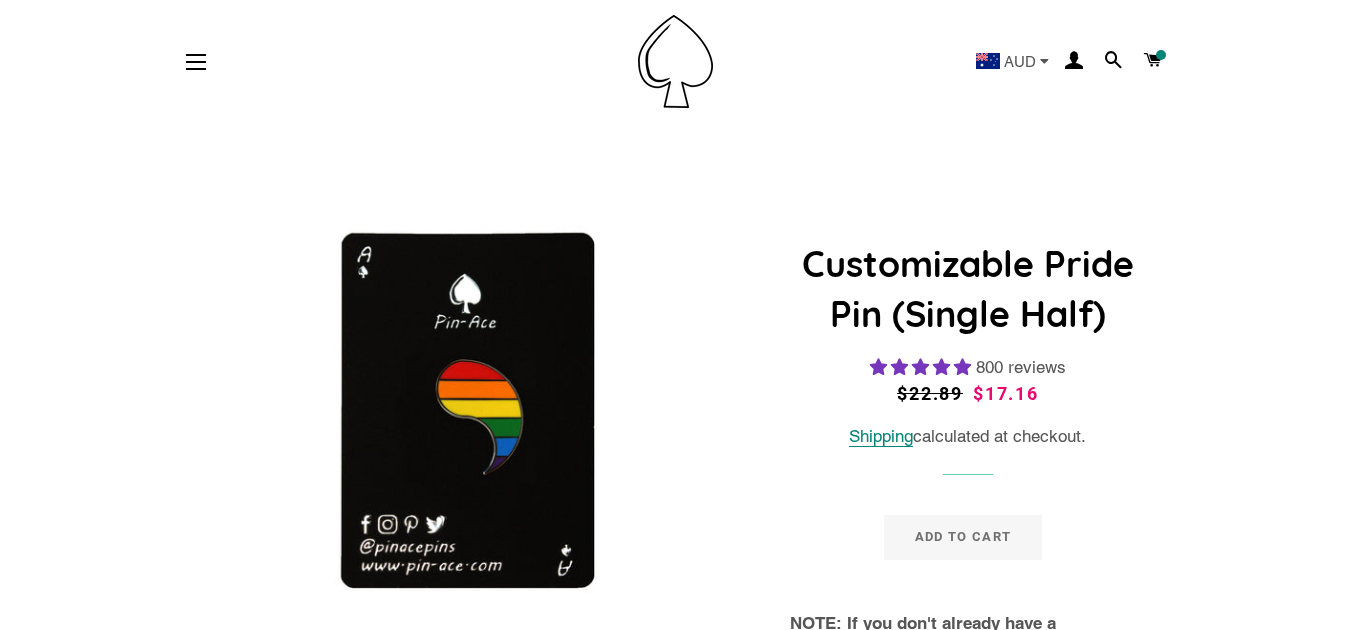 scroll, scrollTop: 200, scrollLeft: 0, axis: vertical 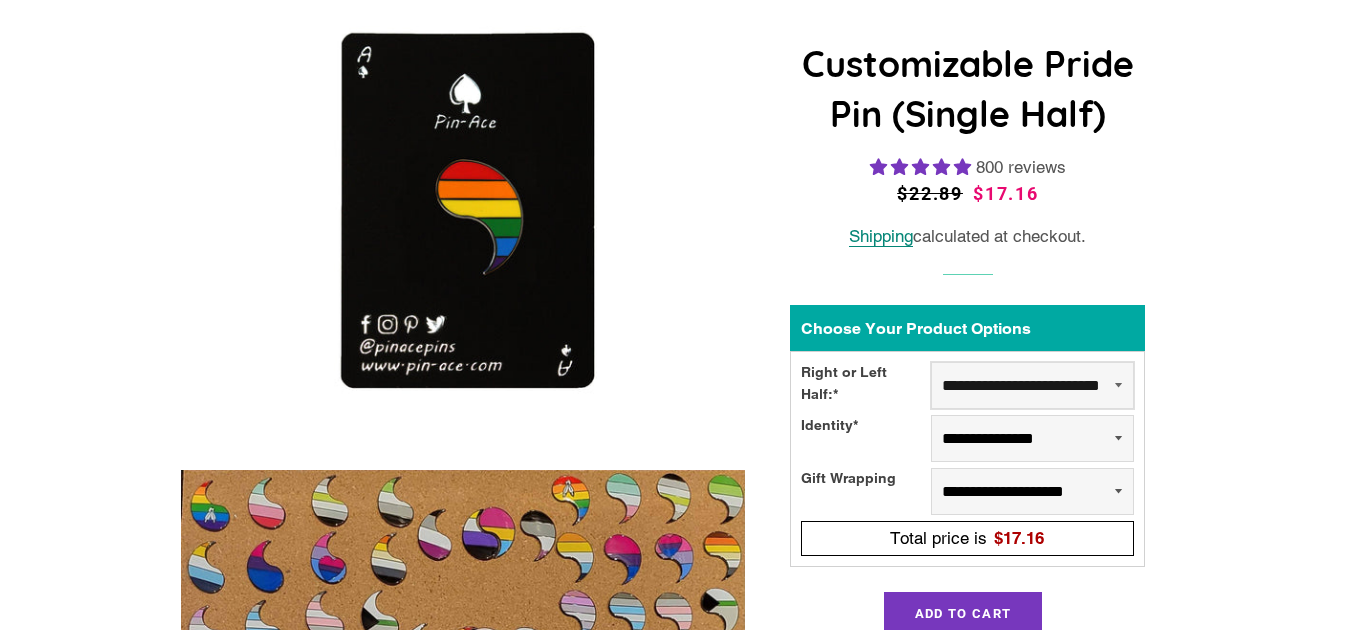 select on "**********" 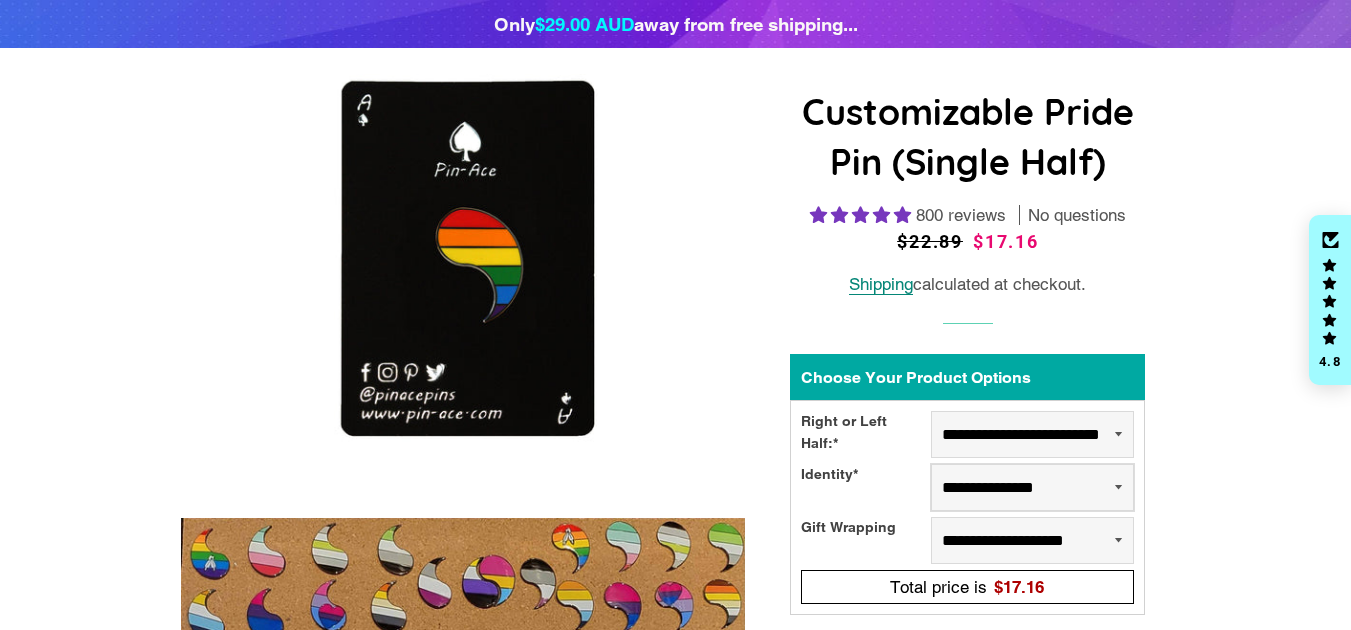 click on "**********" at bounding box center (1032, 487) 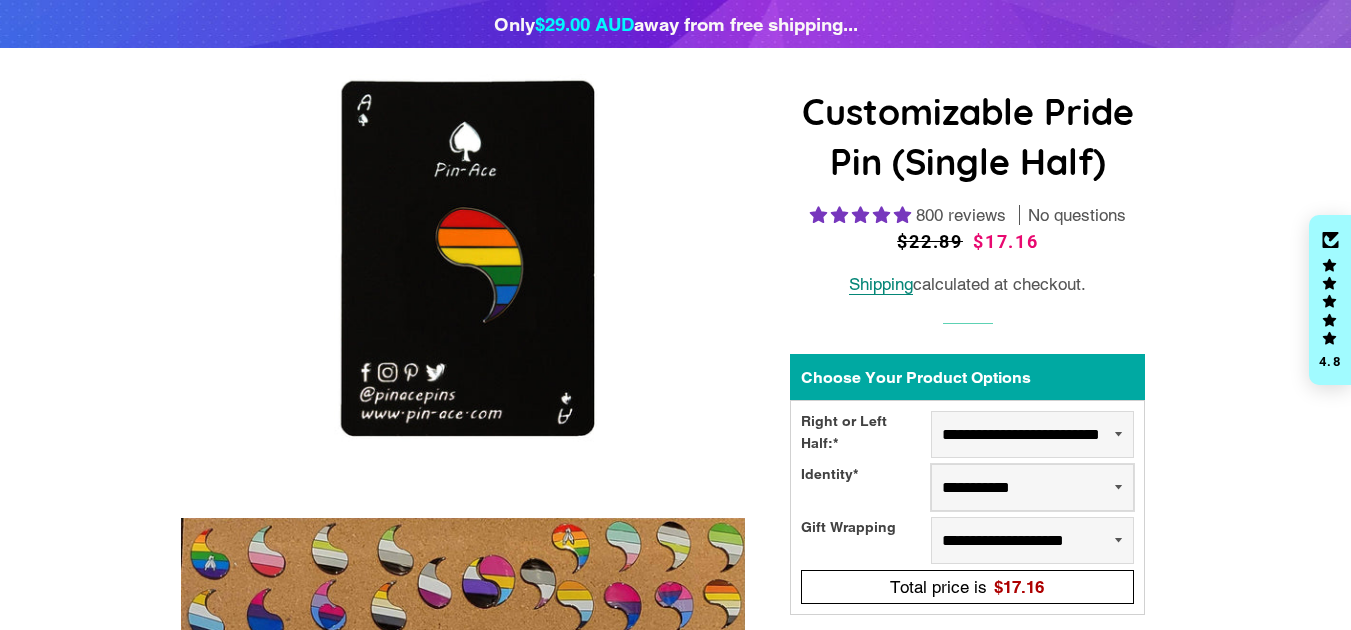click on "**********" at bounding box center [1032, 487] 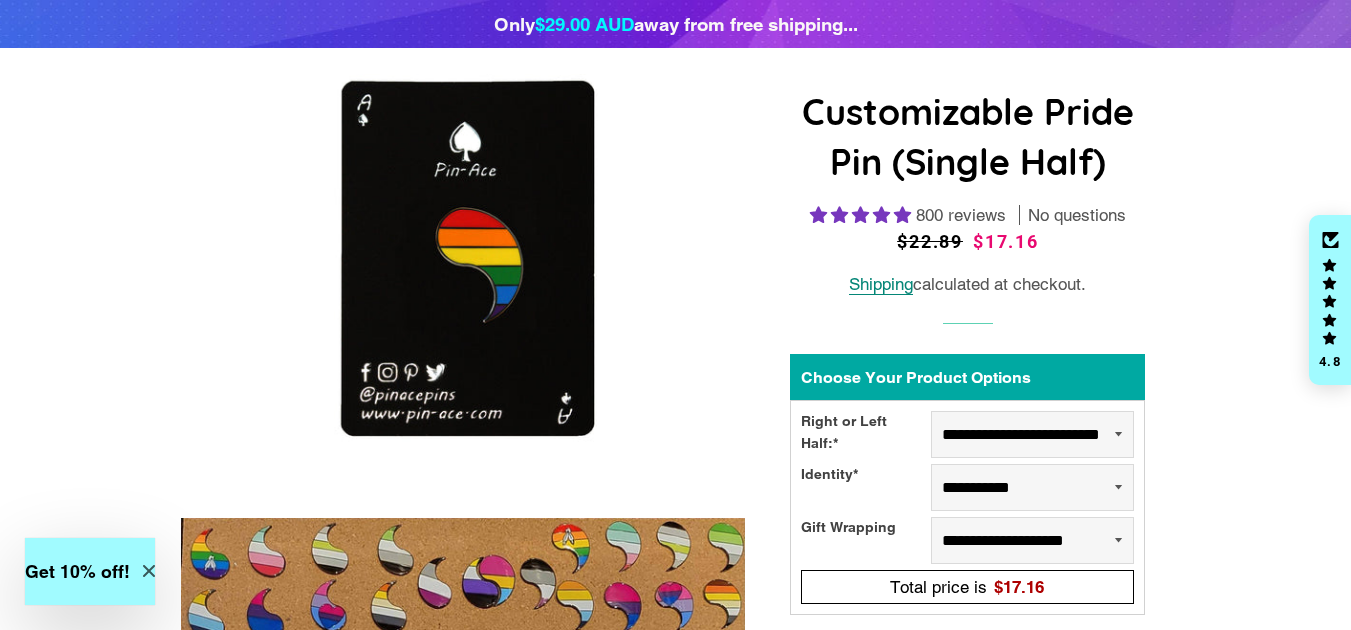 click at bounding box center [676, 4741] 